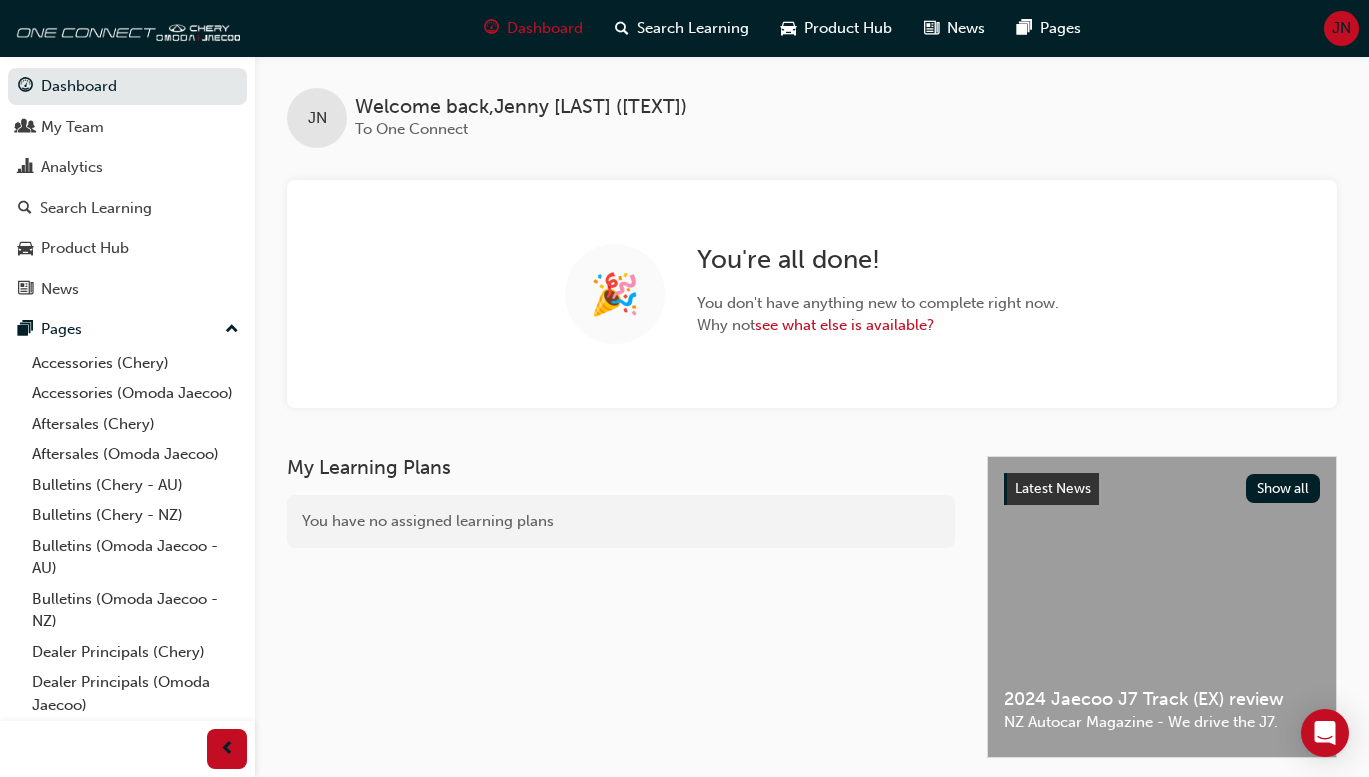 scroll, scrollTop: 0, scrollLeft: 0, axis: both 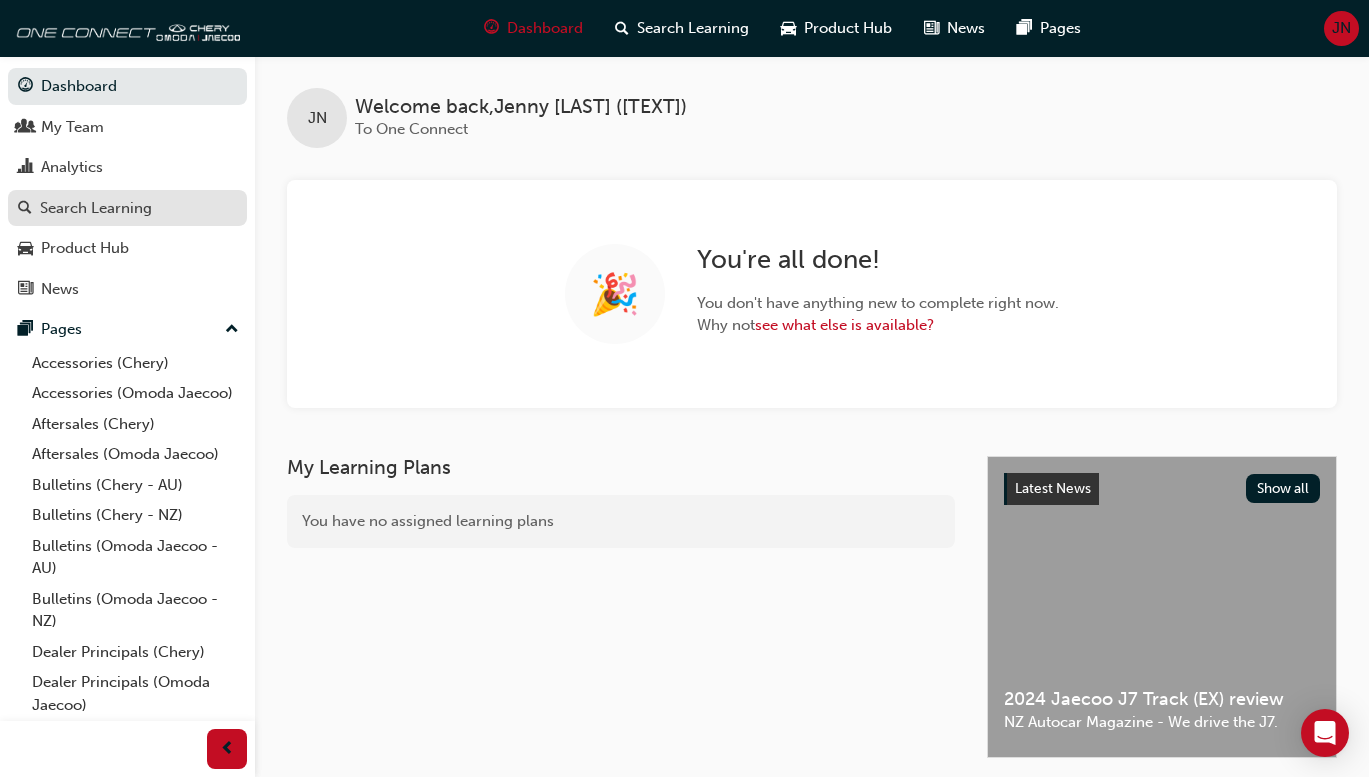 click on "Search Learning" at bounding box center [96, 208] 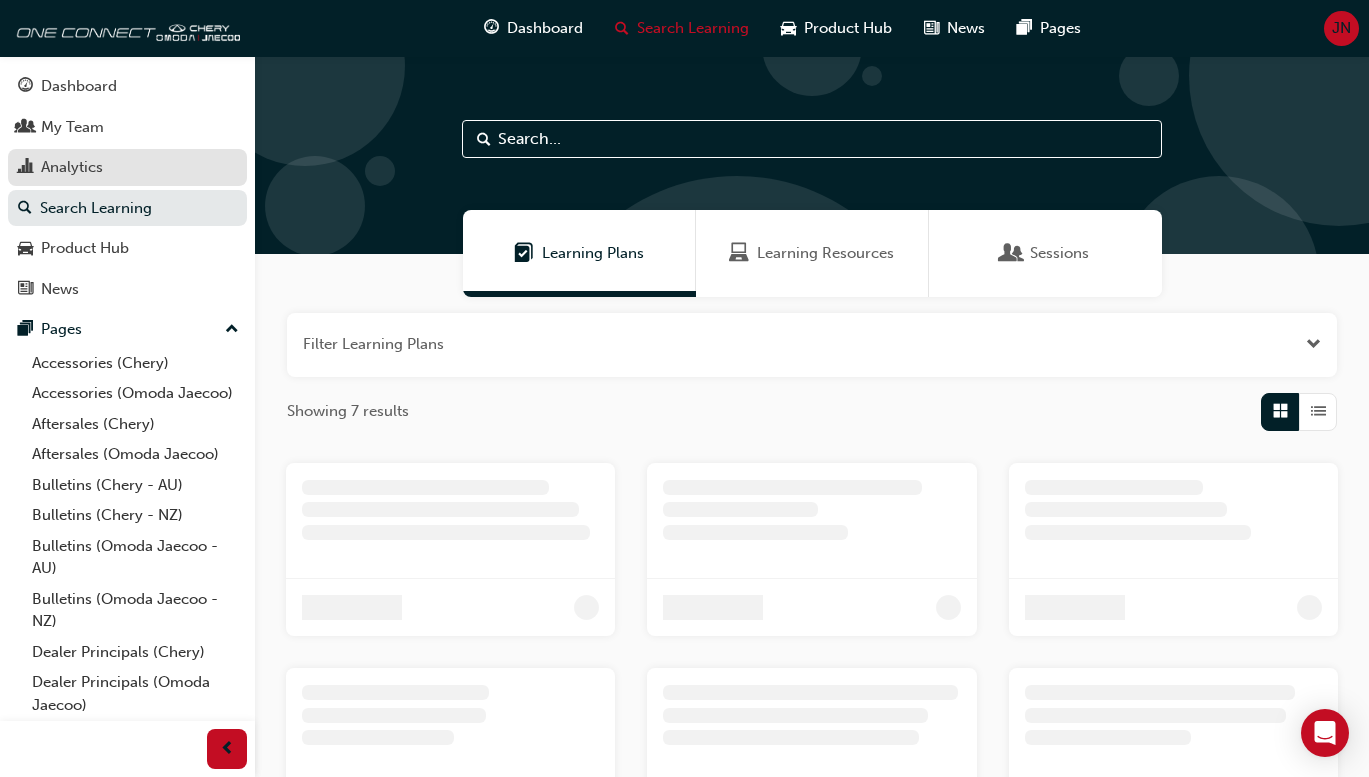 click on "Analytics" at bounding box center (127, 167) 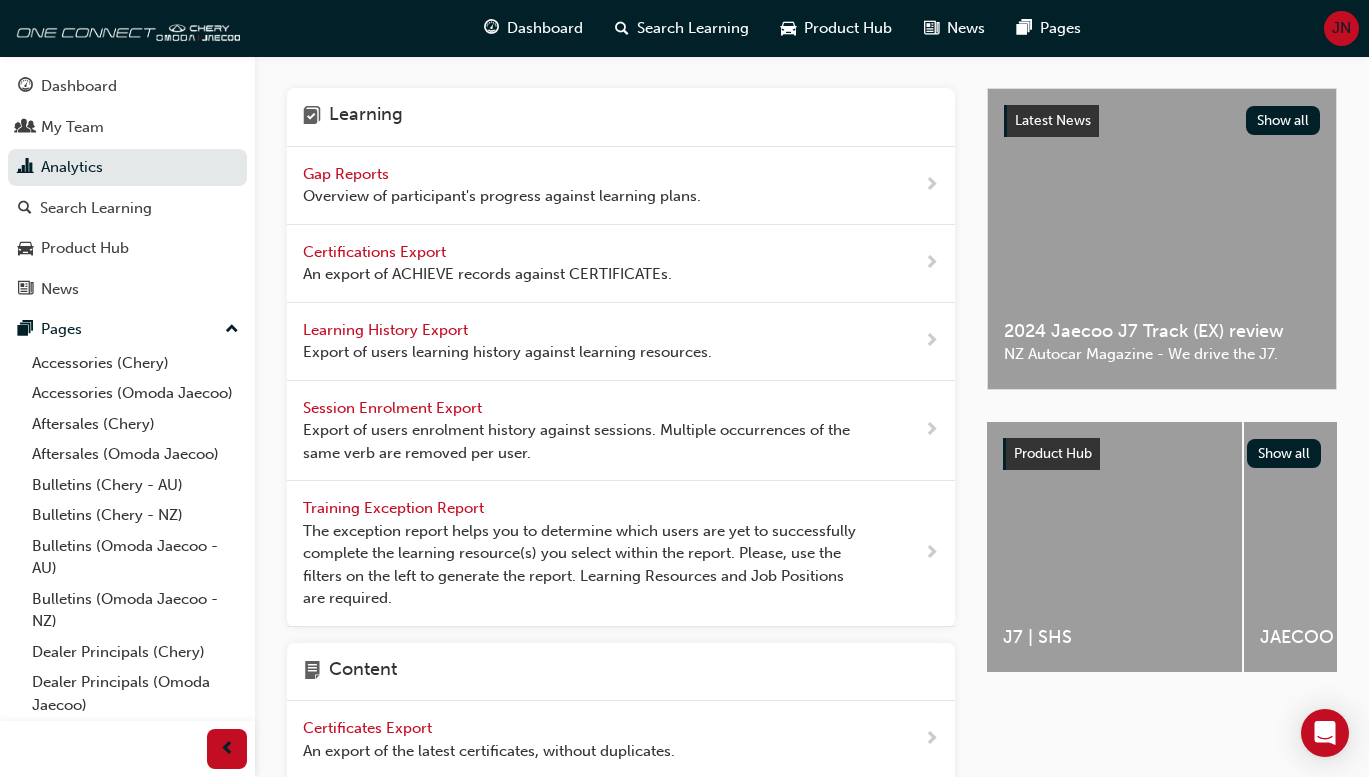 click on "Learning History Export" at bounding box center [387, 330] 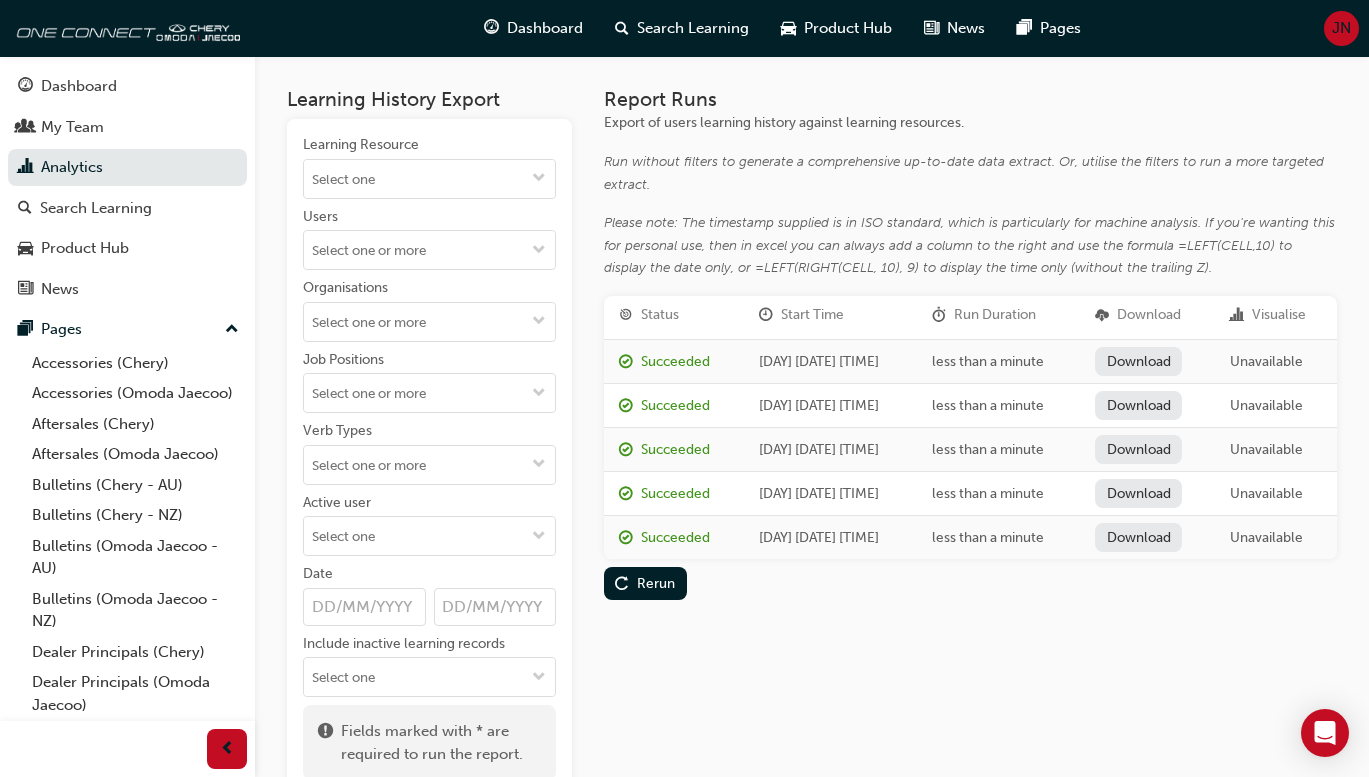 click on "Date" at bounding box center [364, 607] 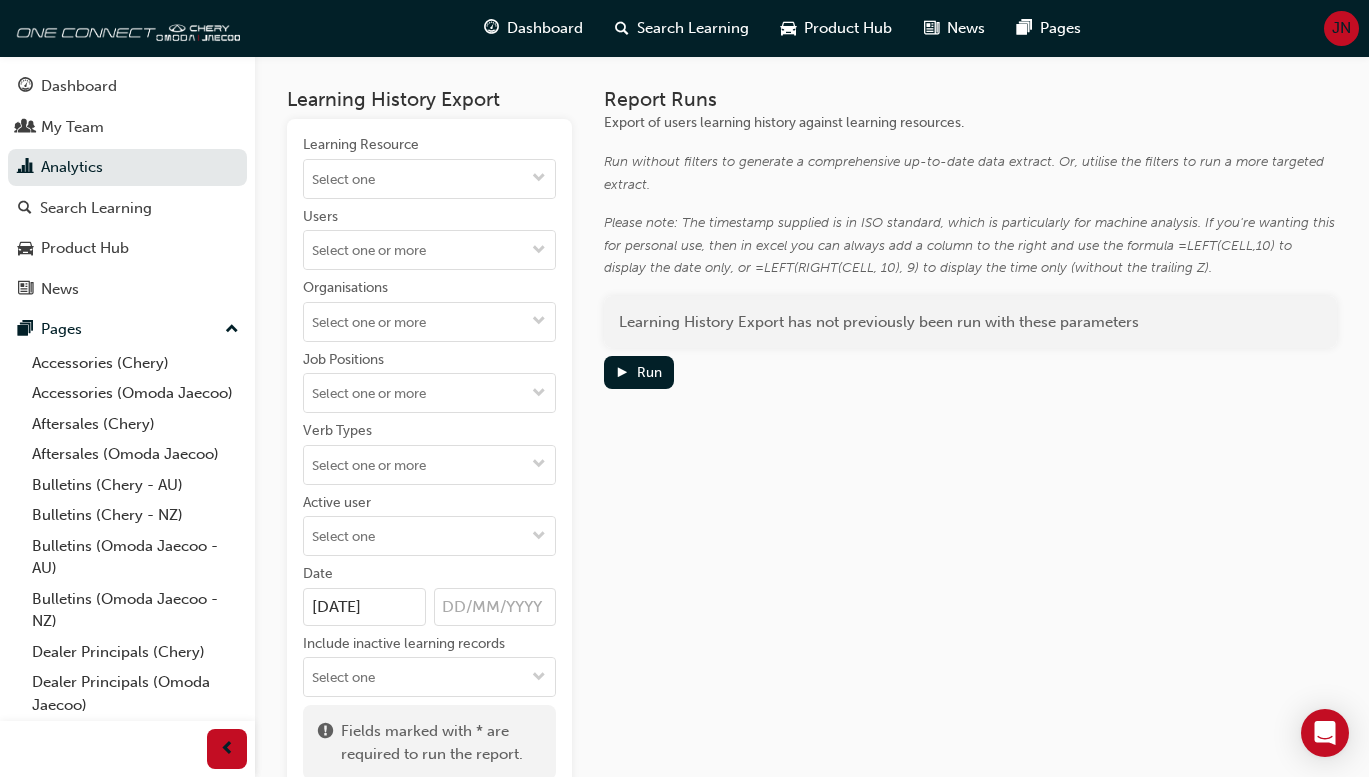 type on "[DATE]" 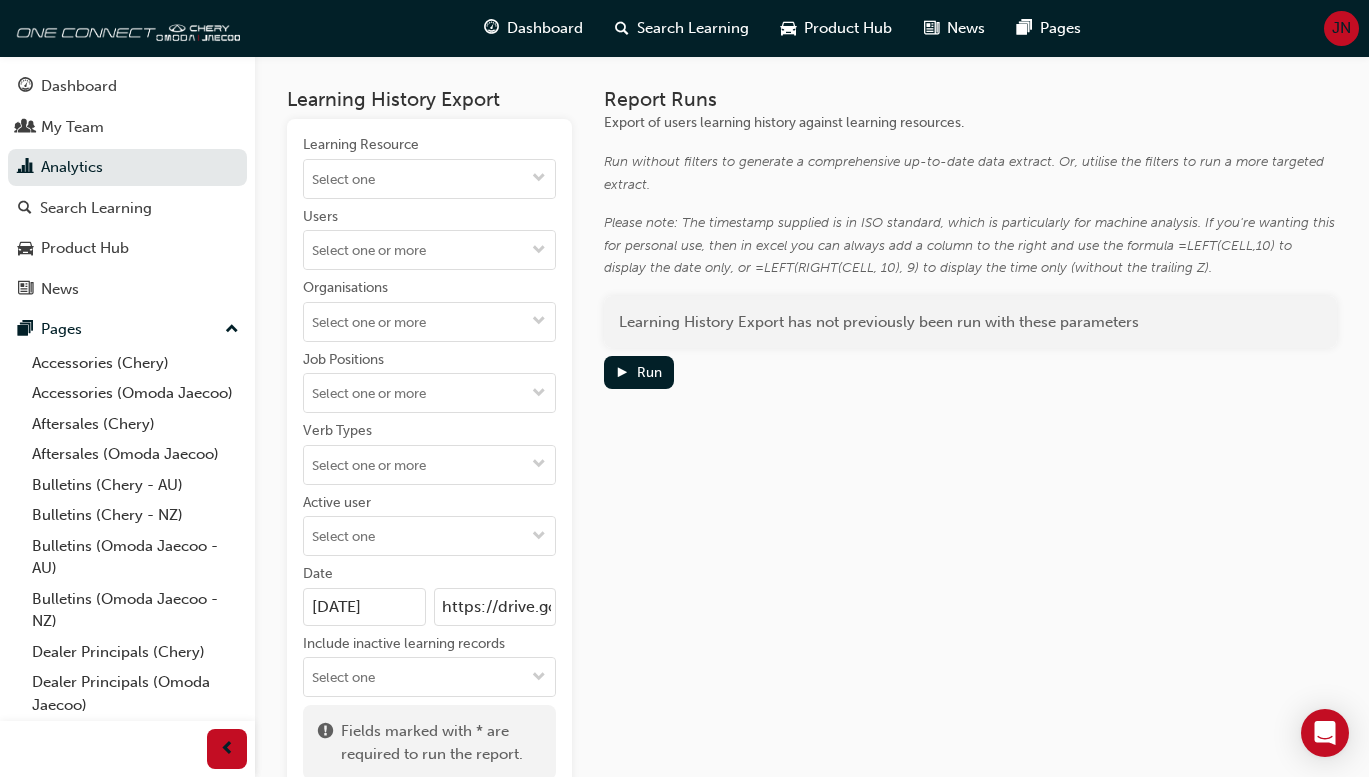 scroll, scrollTop: 0, scrollLeft: 592, axis: horizontal 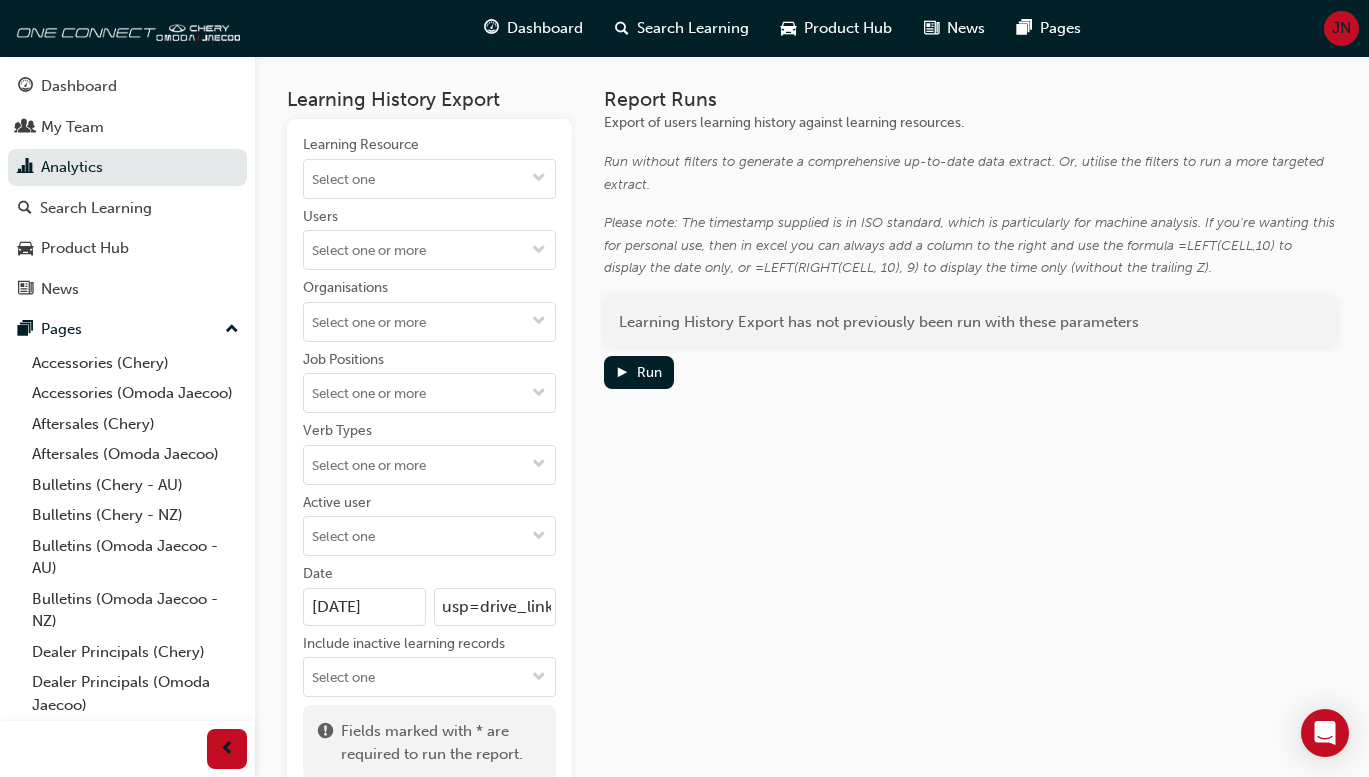 click on "https://drive.google.com/file/d/1O9DHoVdVkK3CRRZJai7usz7id_21Q82Y/view?usp=drive_link" at bounding box center [495, 607] 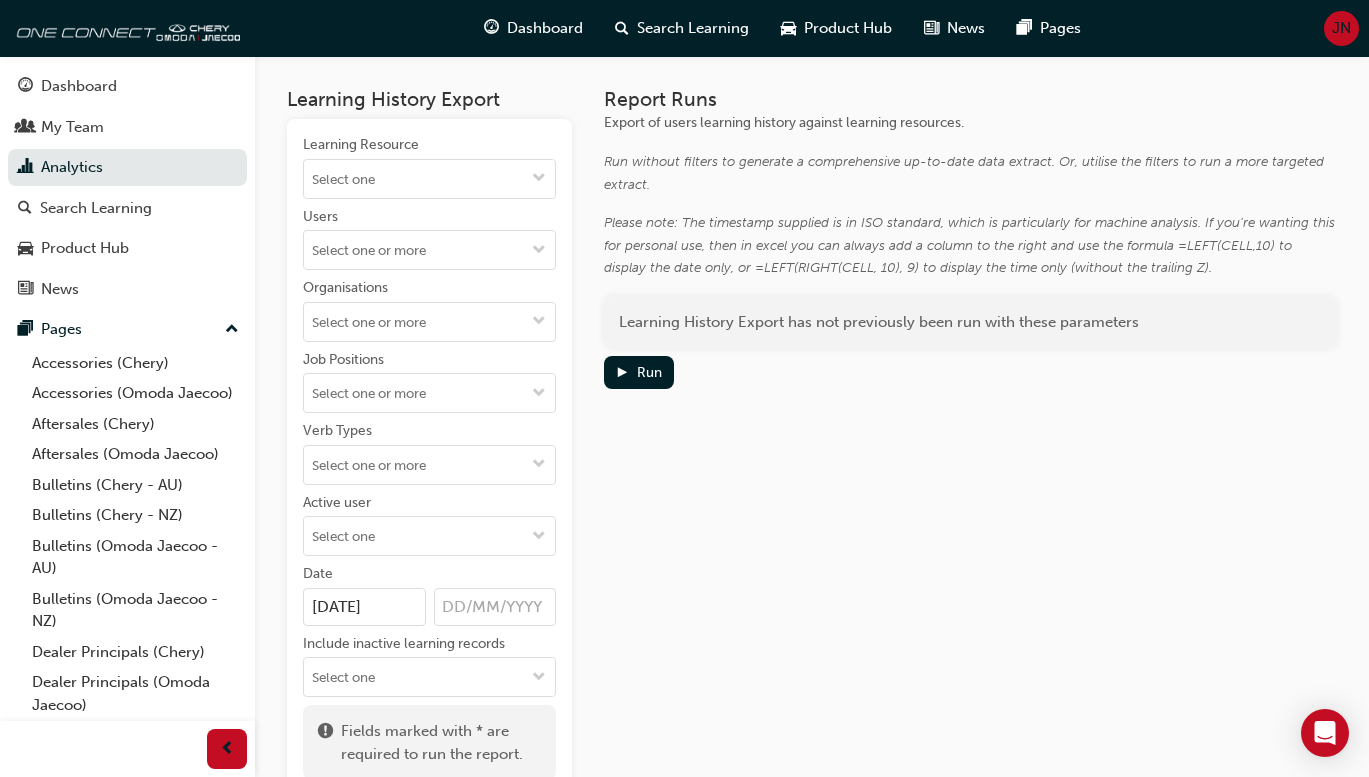 scroll, scrollTop: 0, scrollLeft: 0, axis: both 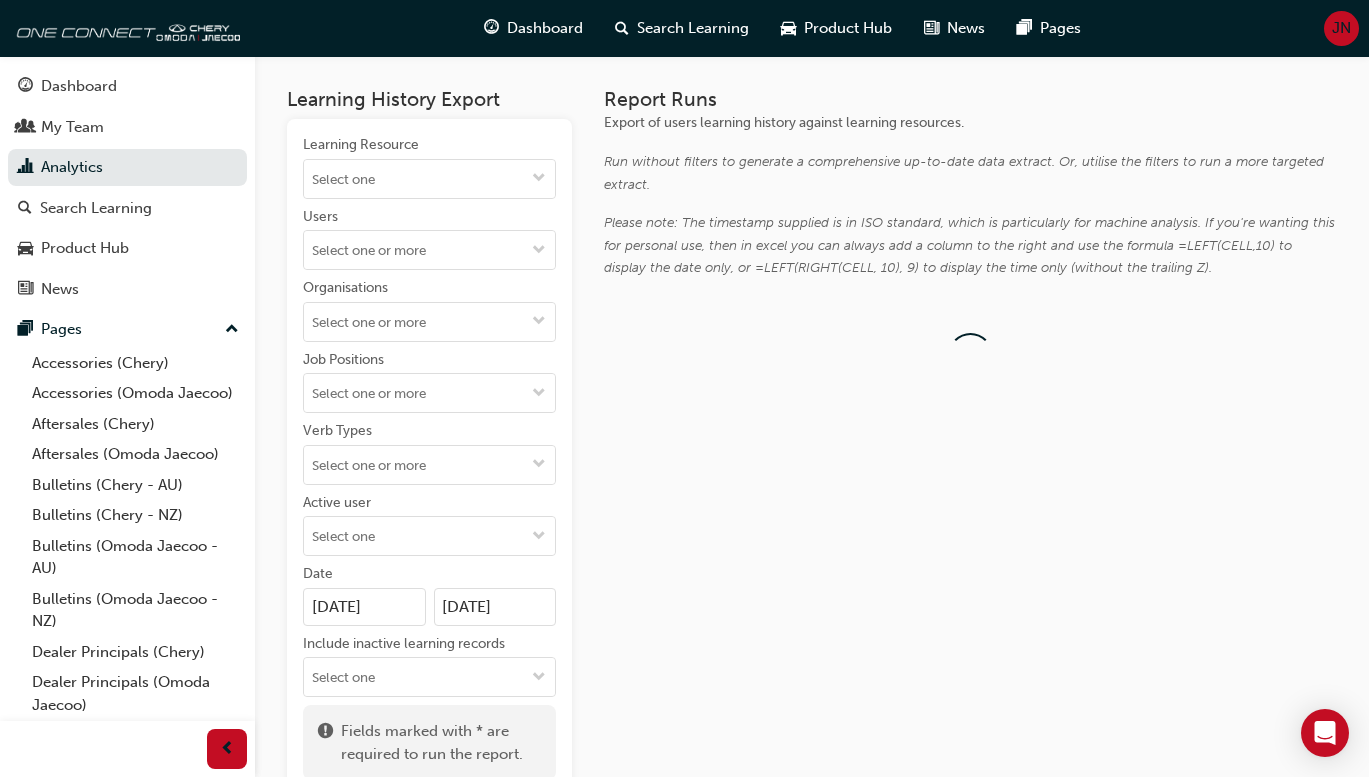 click on "[DATE]" at bounding box center [495, 607] 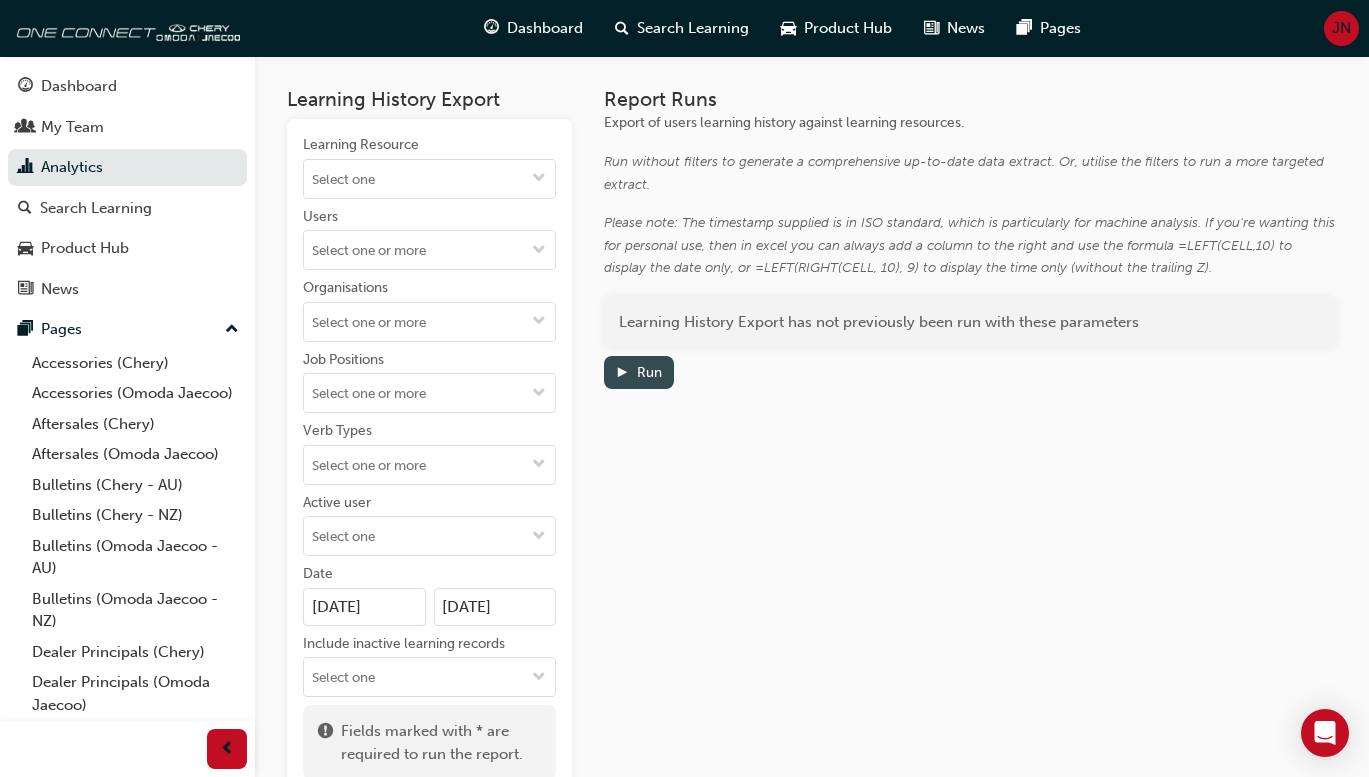type on "[DATE]" 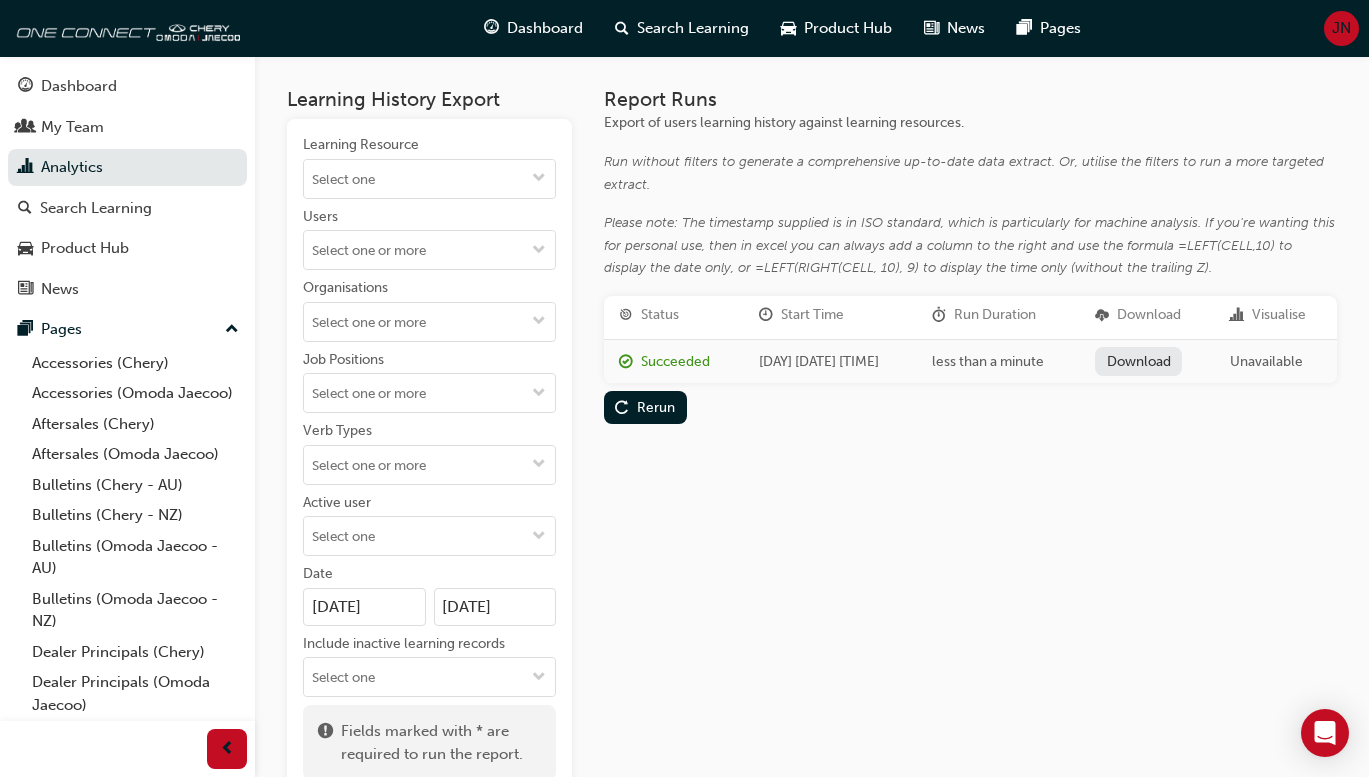 click on "Download" at bounding box center [1138, 361] 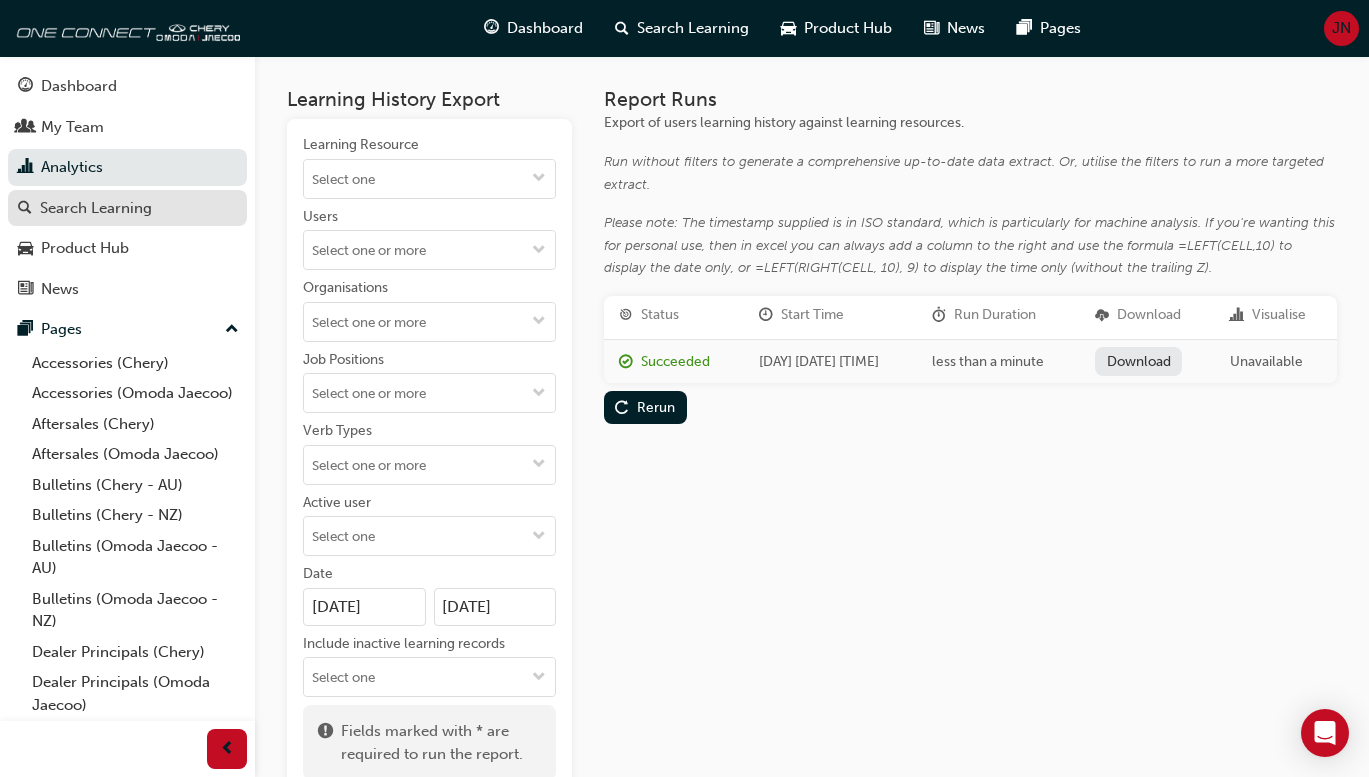 click on "Search Learning" at bounding box center [96, 208] 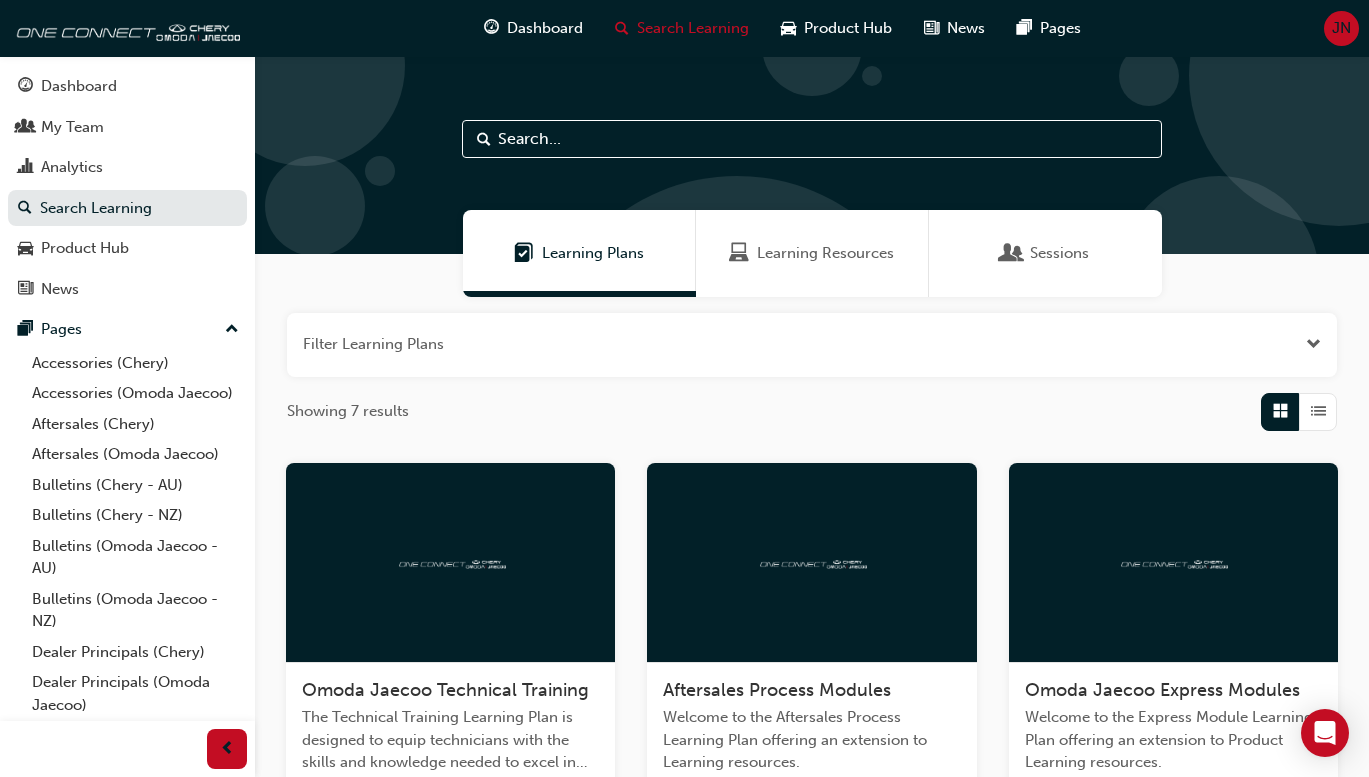 click on "Learning Resources" at bounding box center (812, 253) 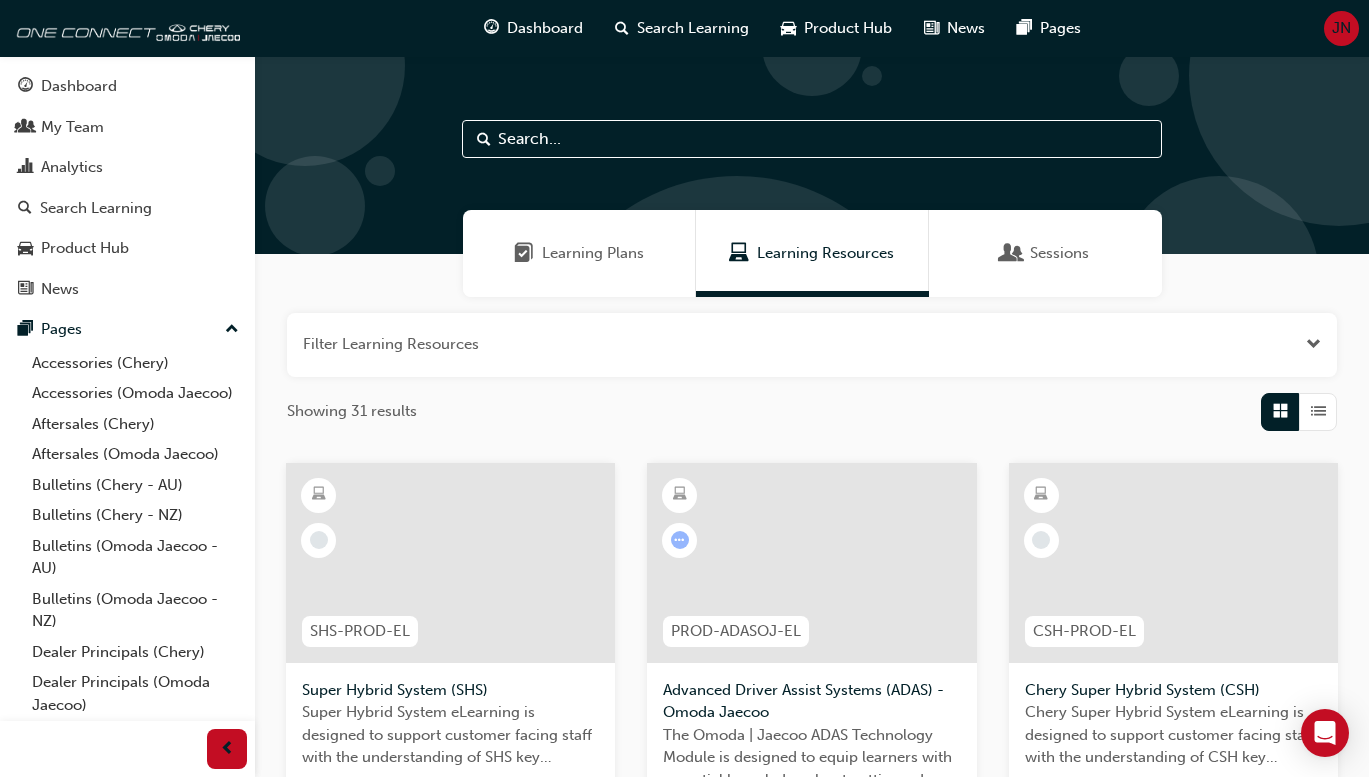 click on "Filter Learning Resources Showing 31 results" at bounding box center [812, 372] 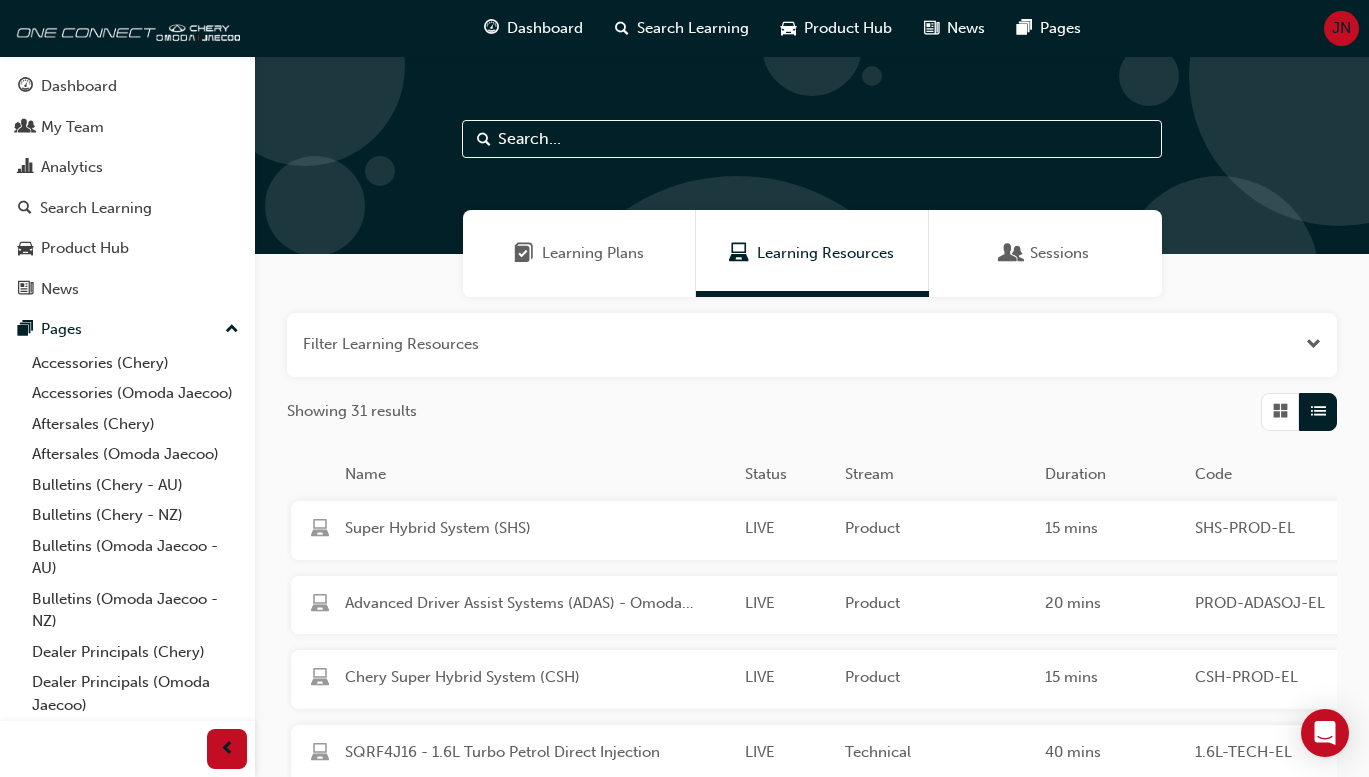 scroll, scrollTop: 384, scrollLeft: 0, axis: vertical 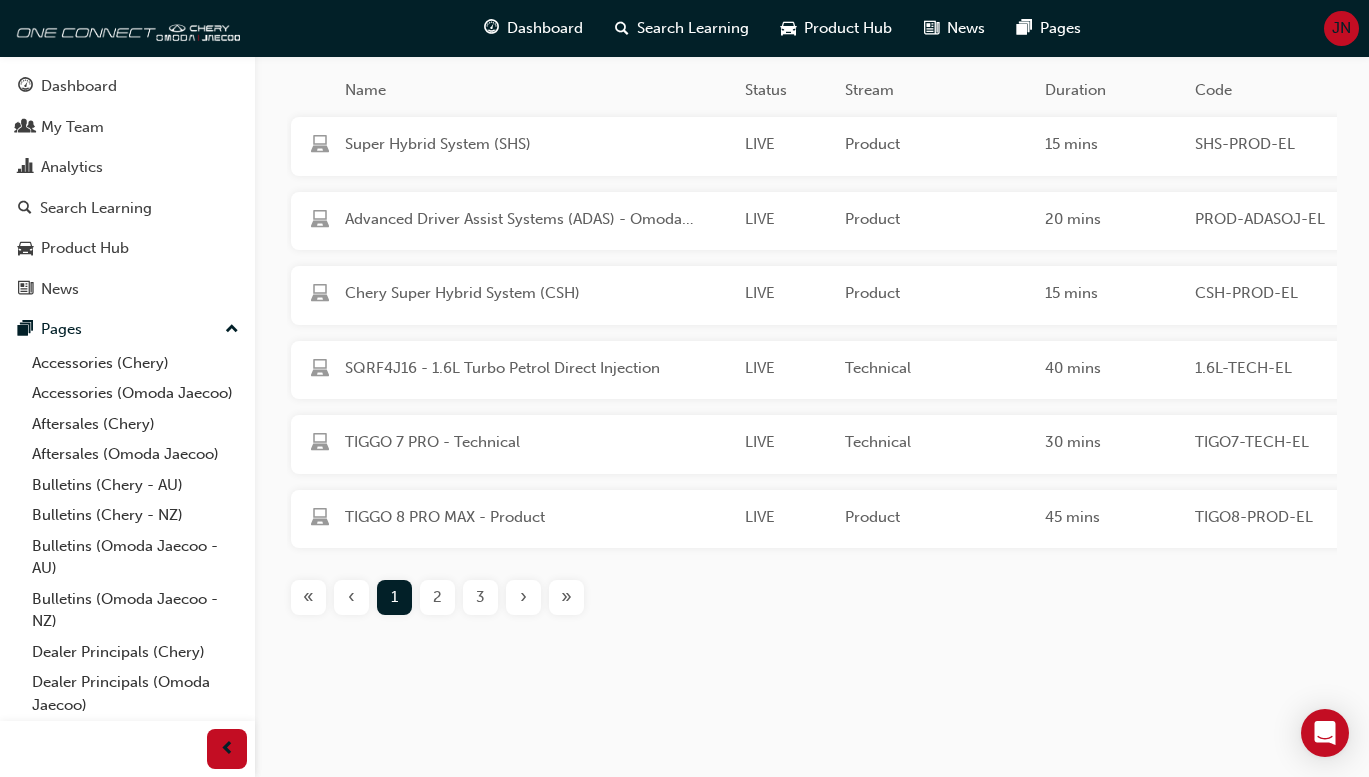 click on "3" at bounding box center (480, 597) 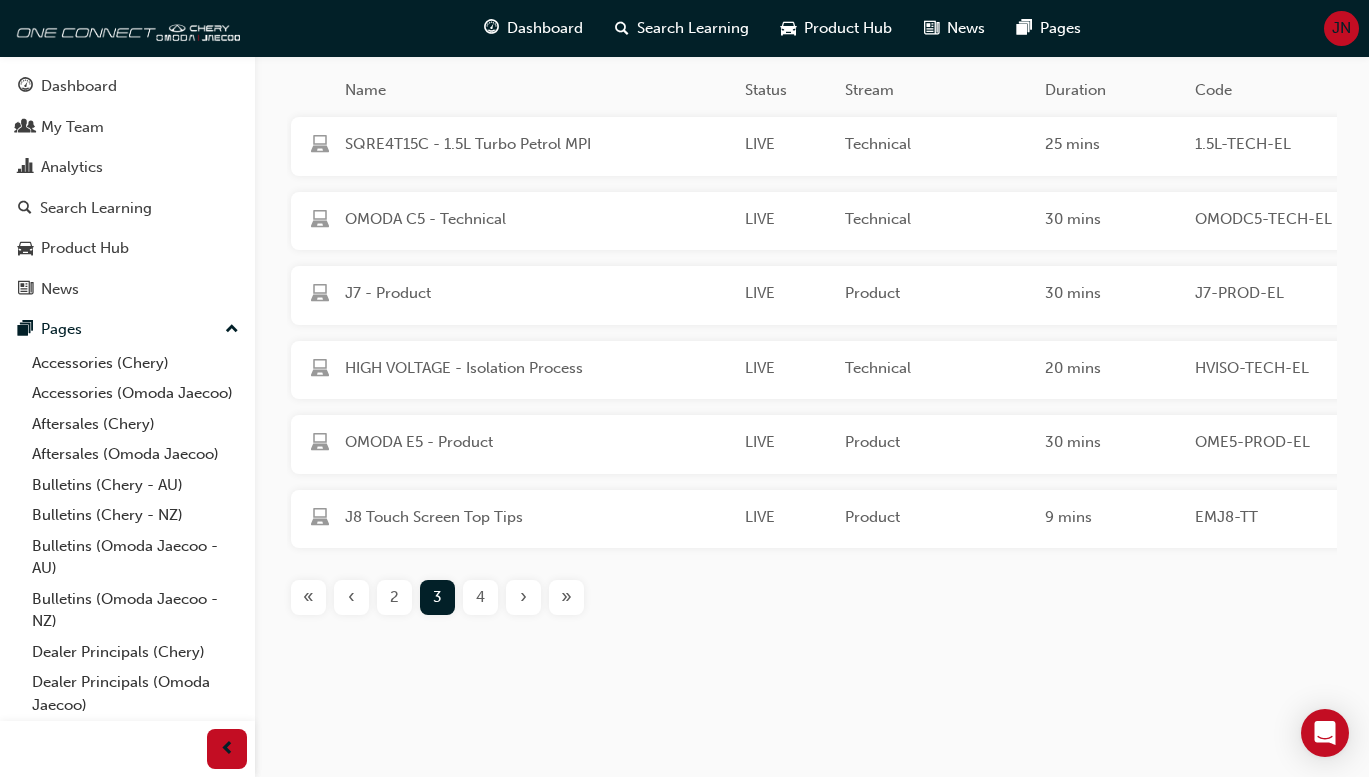 click on "4" at bounding box center (480, 597) 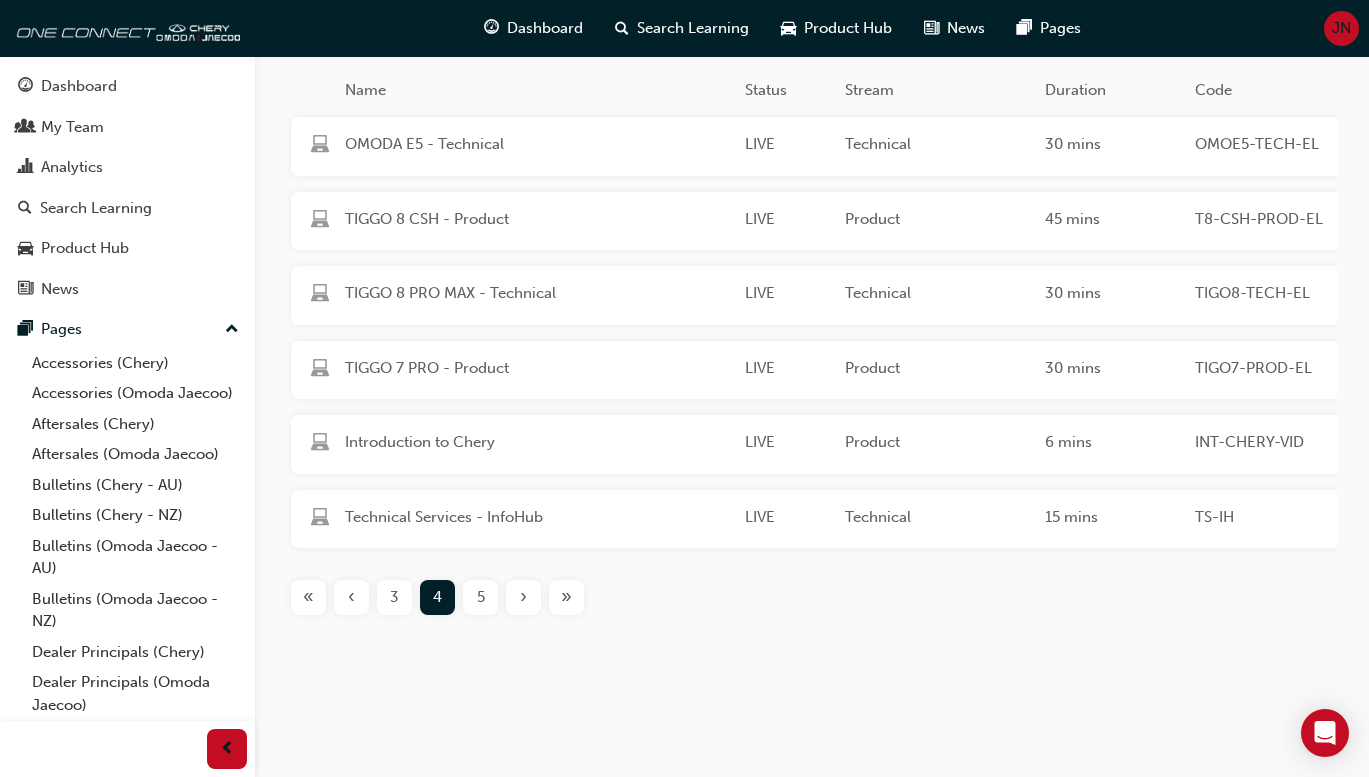 scroll, scrollTop: 372, scrollLeft: 0, axis: vertical 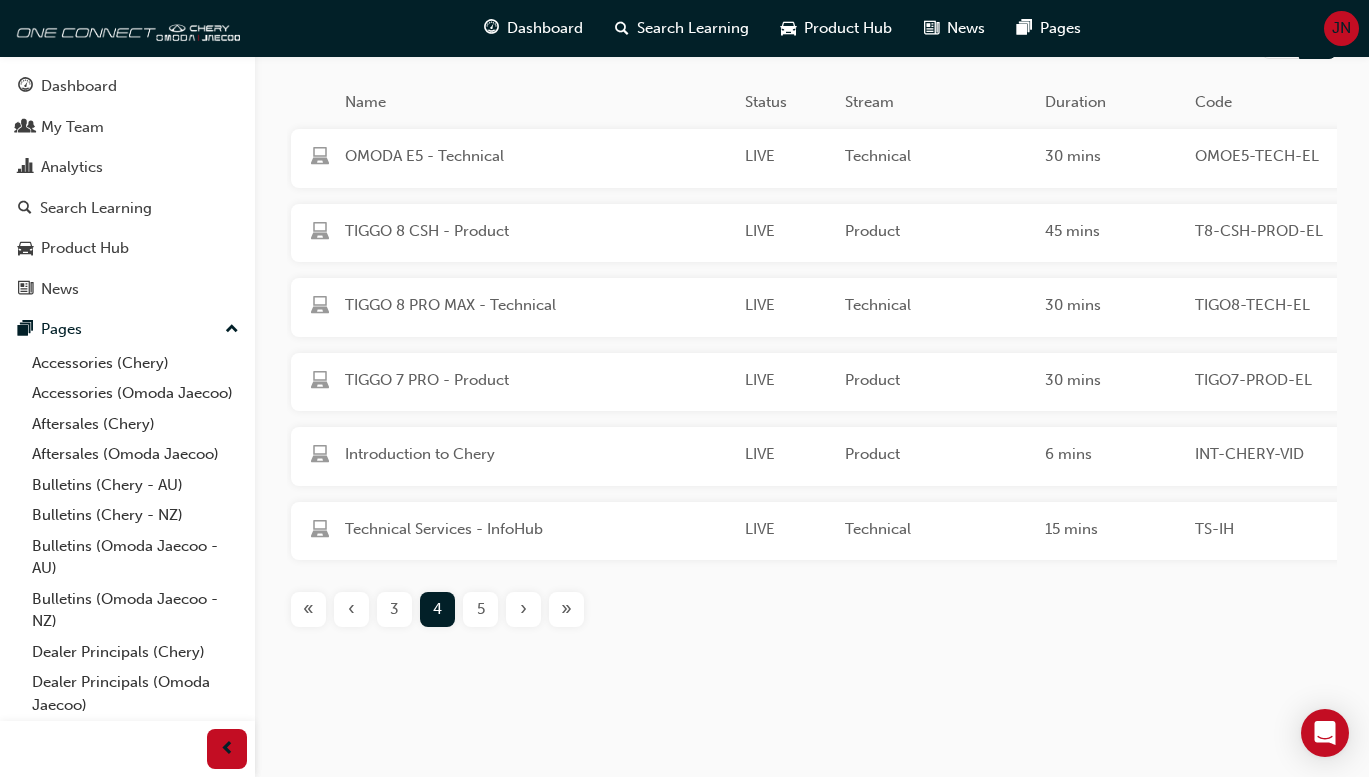 click on "5" at bounding box center [481, 609] 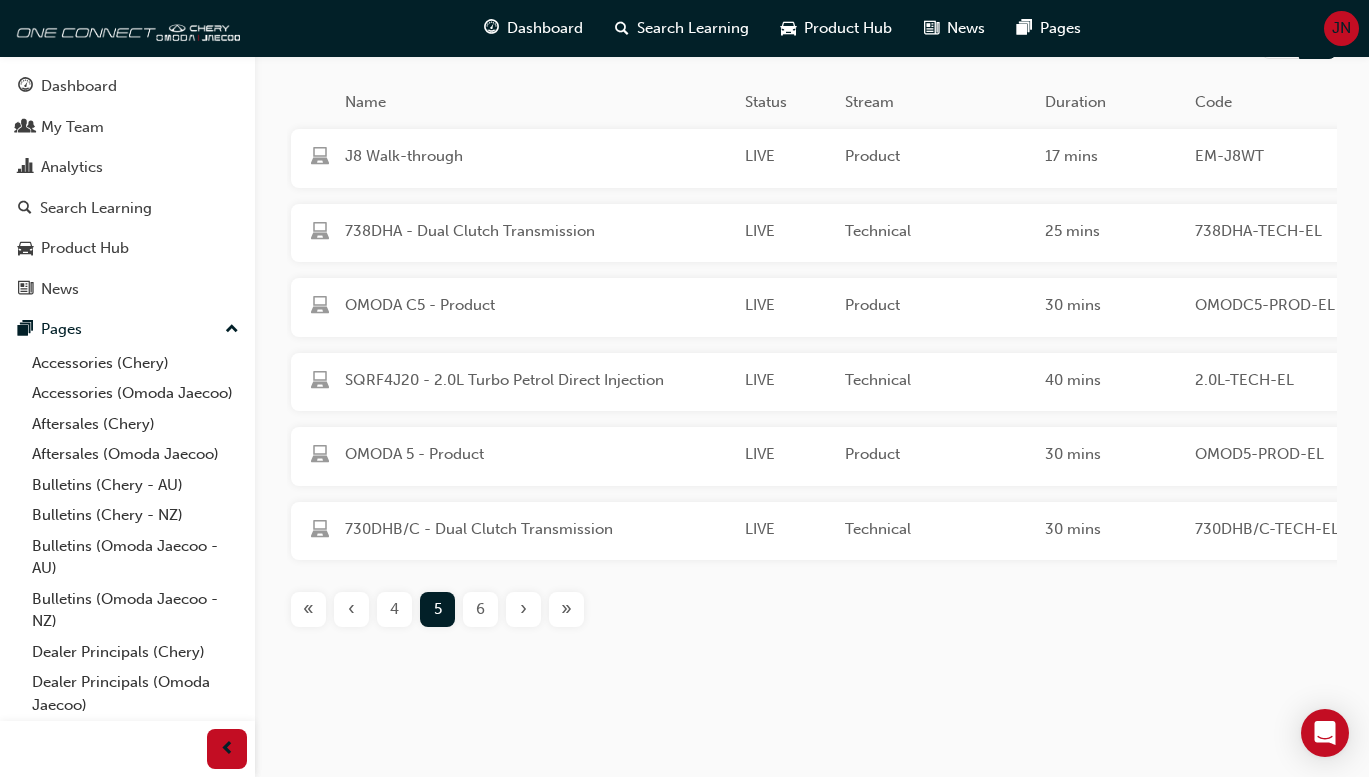 click on "6" at bounding box center (480, 609) 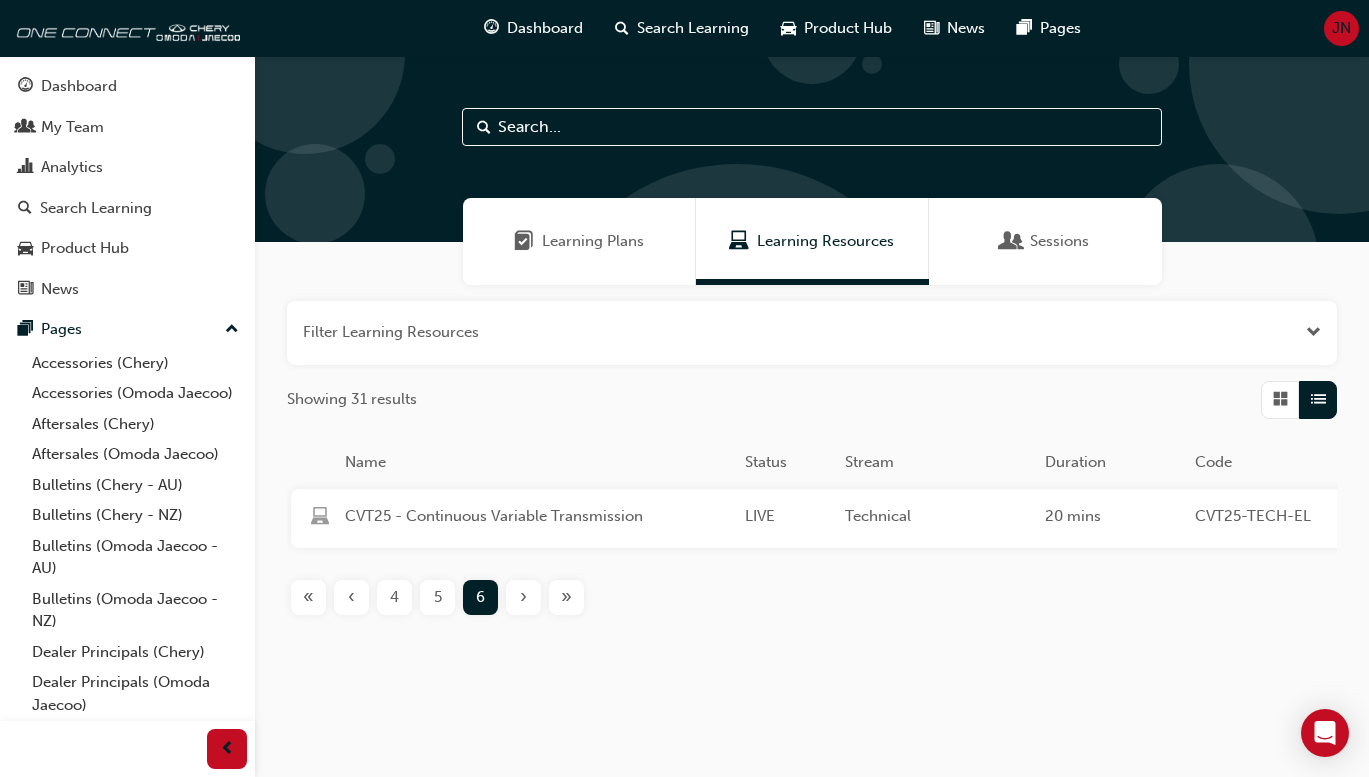 click at bounding box center (812, 333) 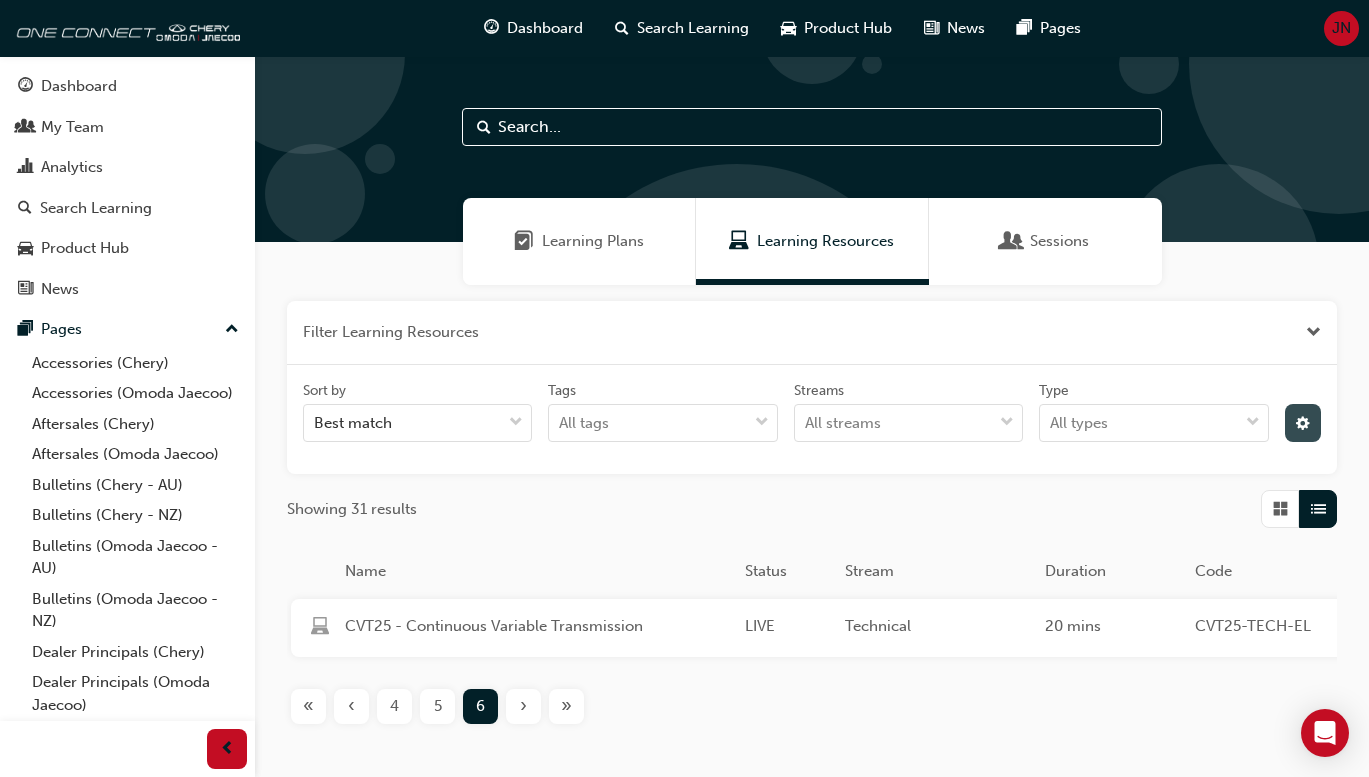 click at bounding box center (1303, 425) 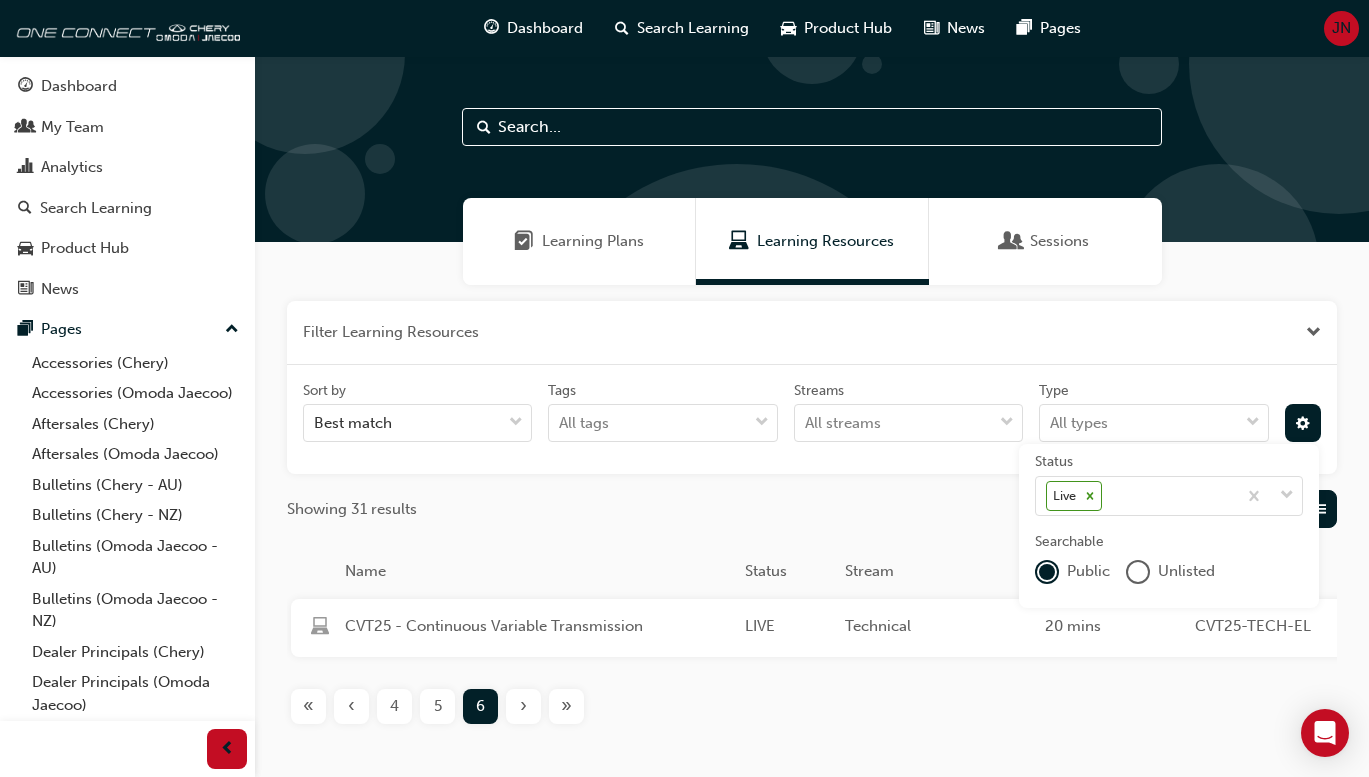 click on "Showing 31 results" at bounding box center [812, 509] 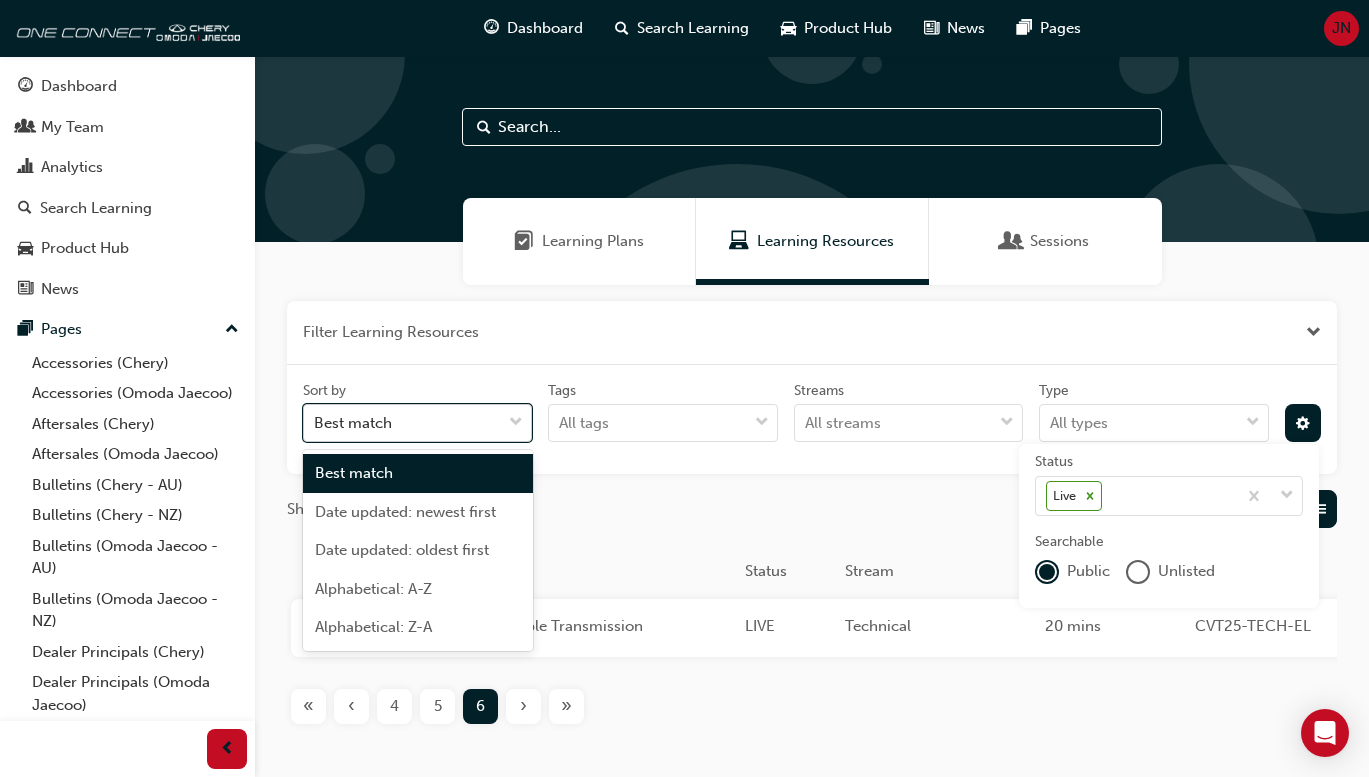 click on "Best match" at bounding box center [402, 423] 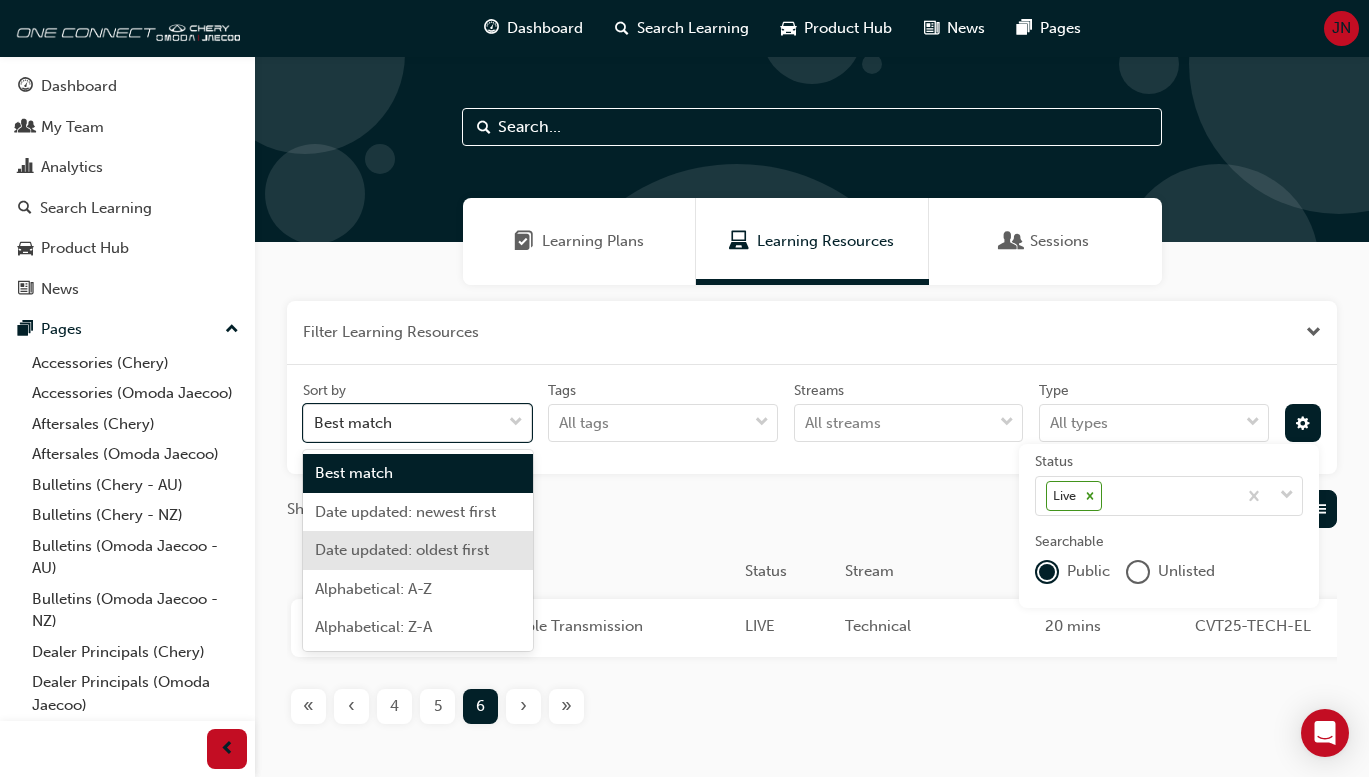 click on "Date updated: oldest first" at bounding box center (402, 550) 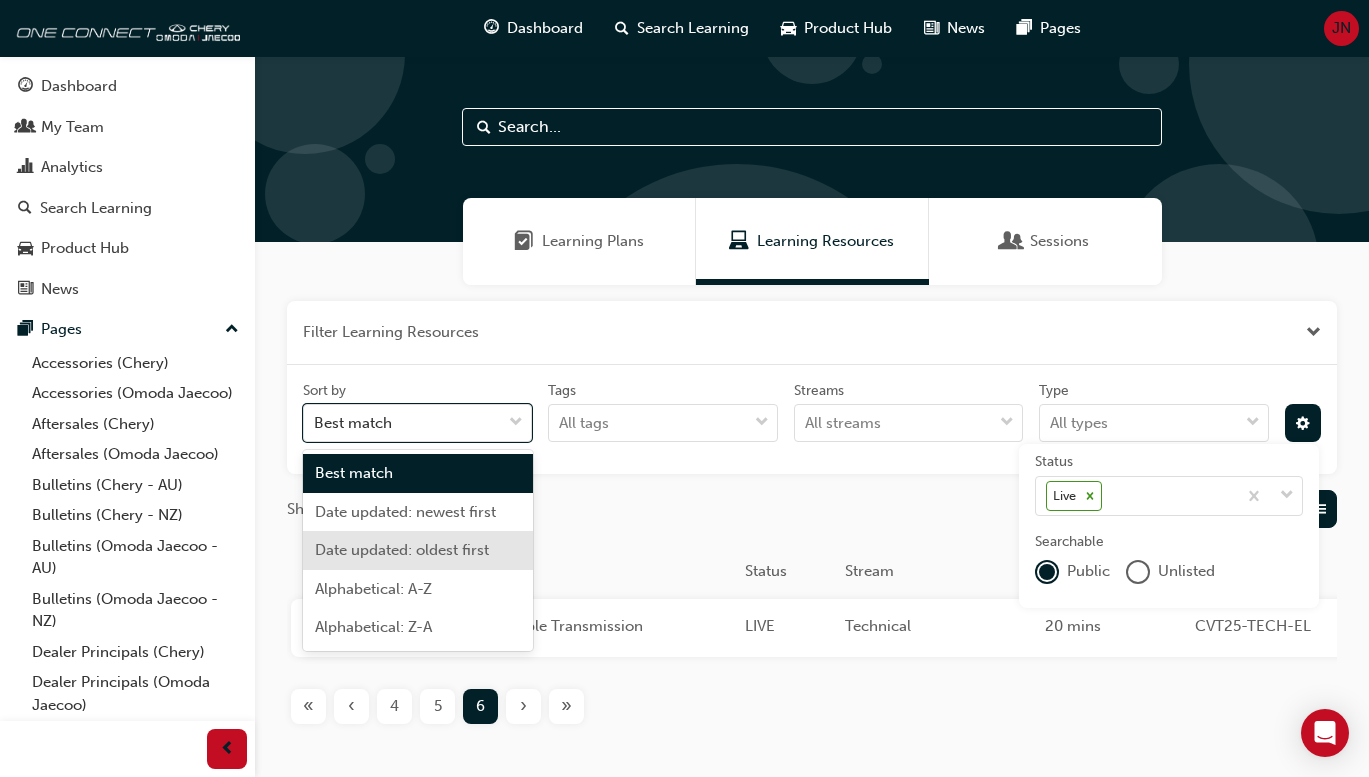 scroll, scrollTop: 0, scrollLeft: 0, axis: both 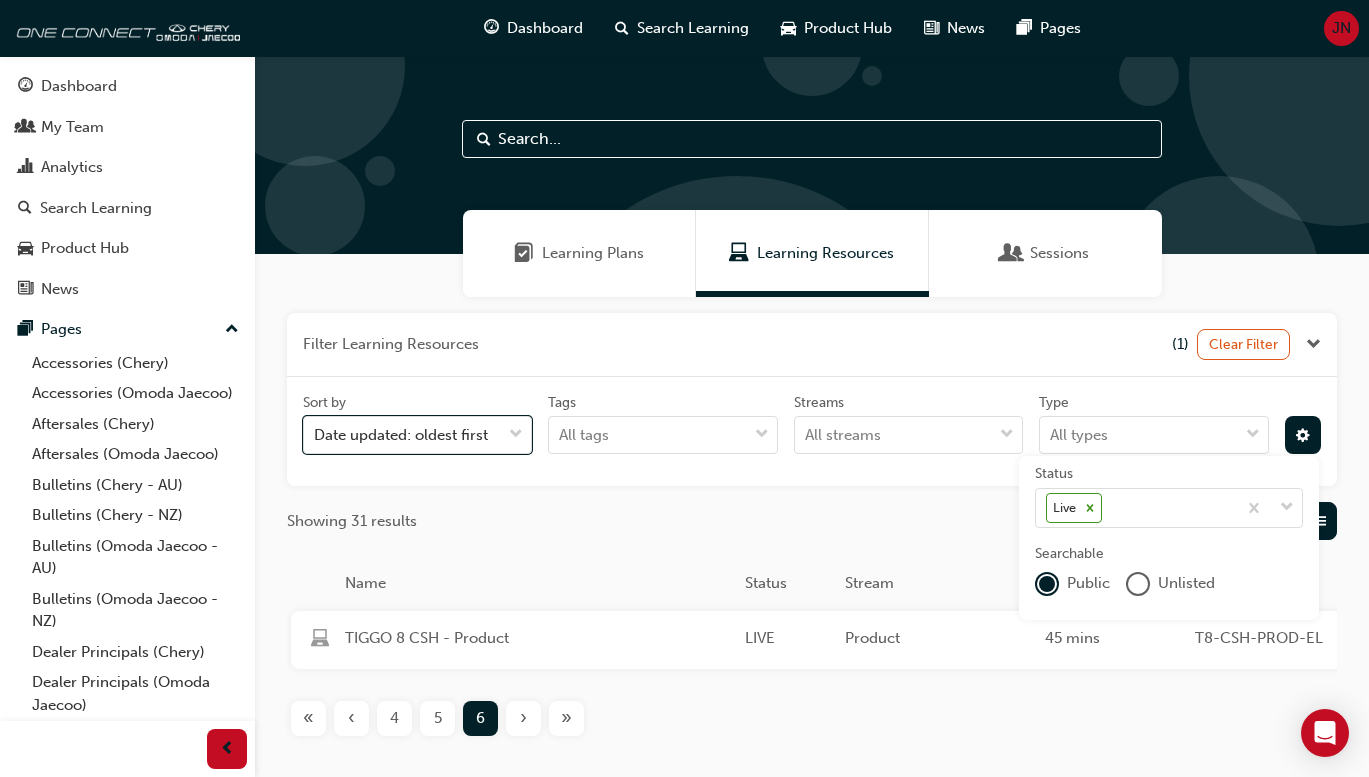 click on "Showing 31 results" at bounding box center (812, 521) 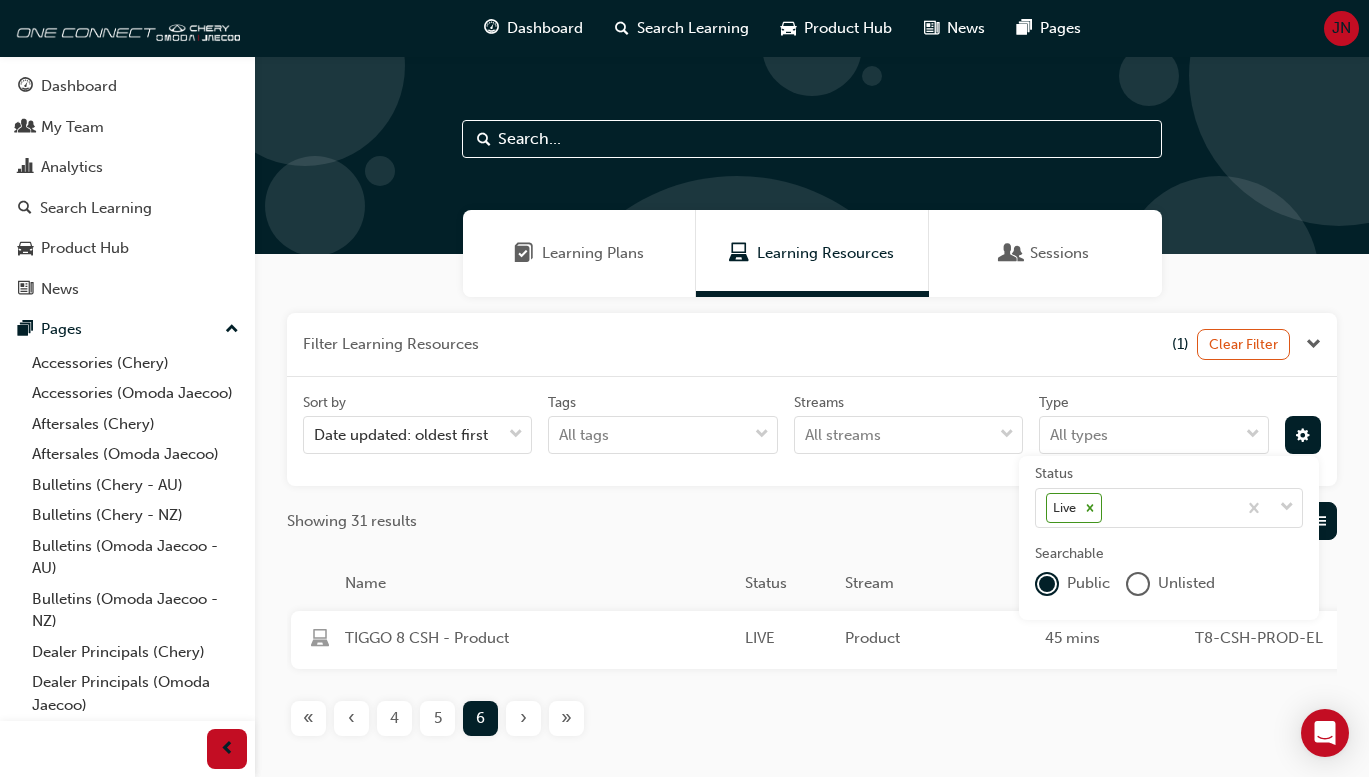 click on "«" at bounding box center [308, 718] 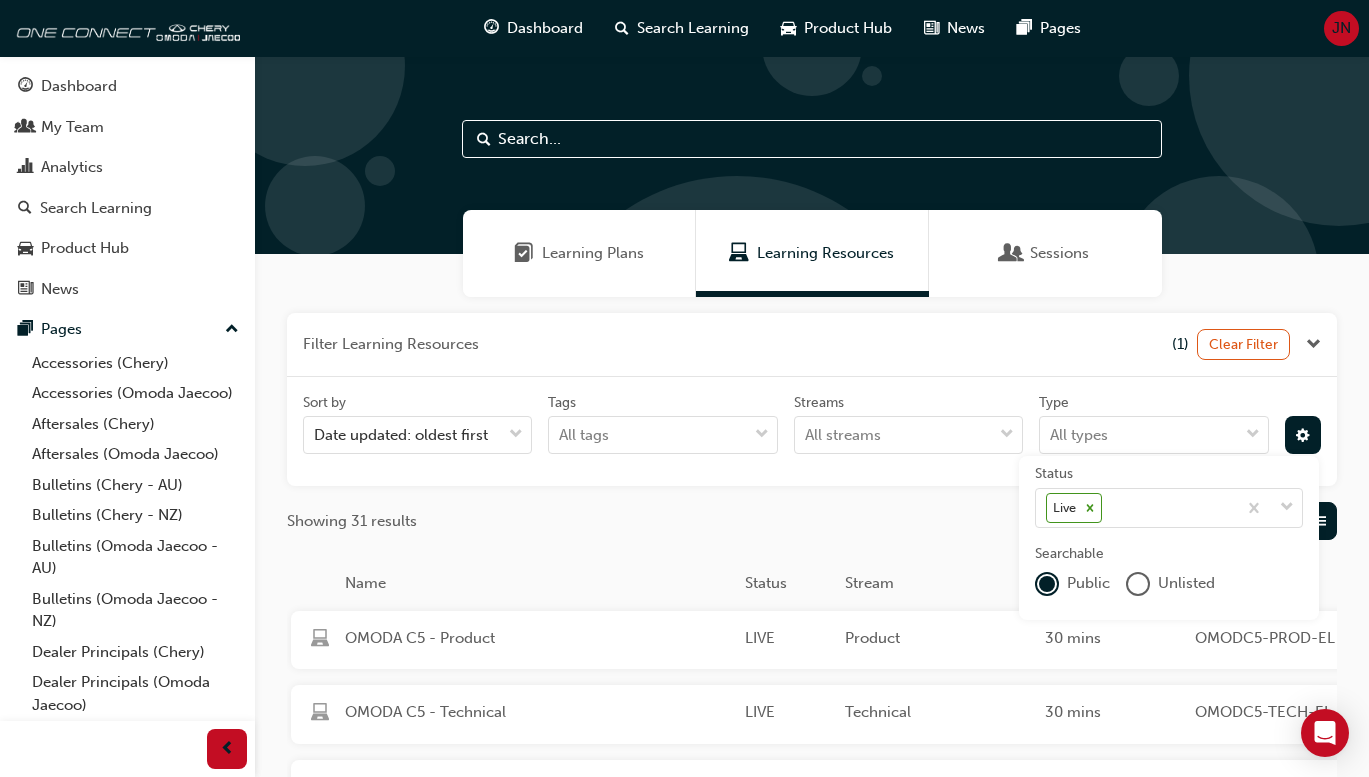 click on "Showing 31 results" at bounding box center (812, 521) 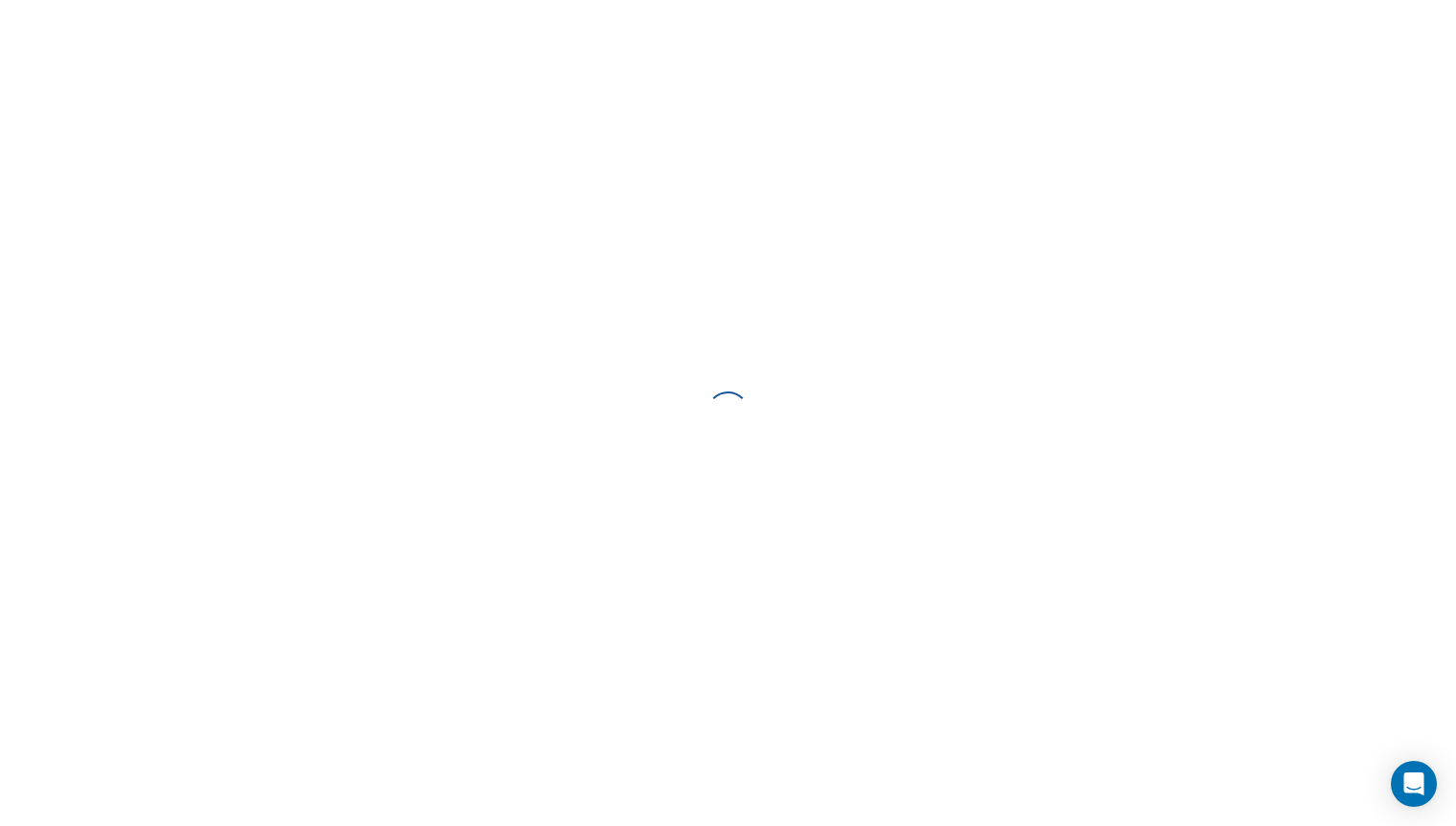 scroll, scrollTop: 0, scrollLeft: 0, axis: both 